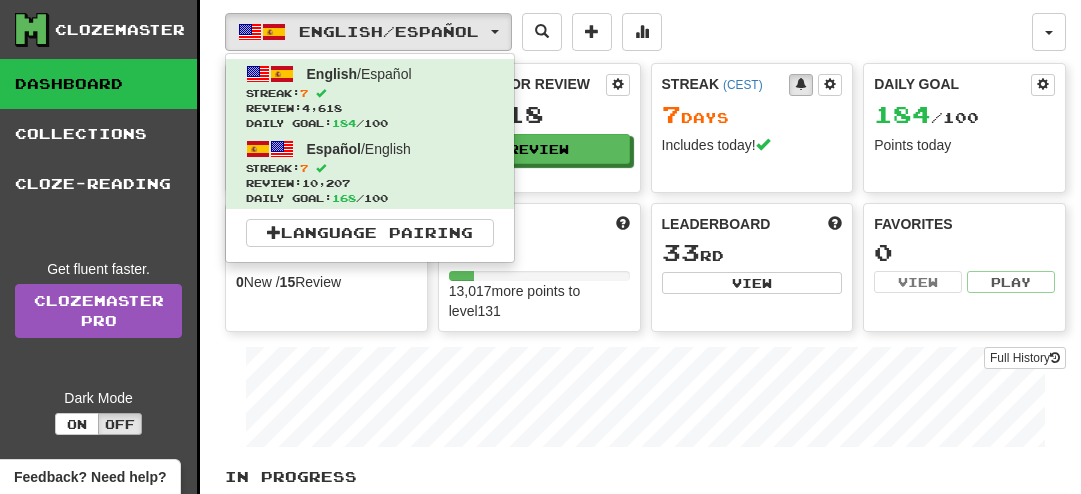 scroll, scrollTop: 0, scrollLeft: 0, axis: both 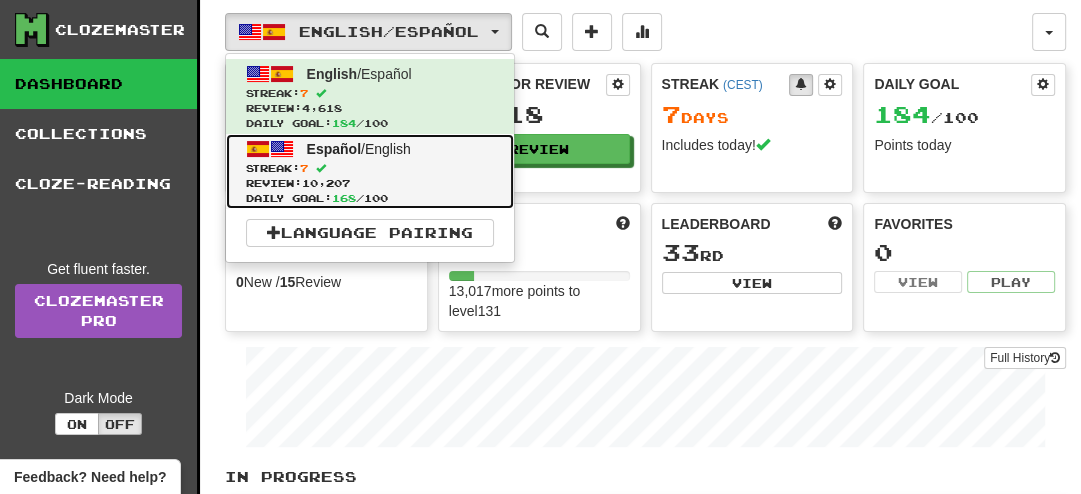 click on "Español  /  English" at bounding box center [359, 149] 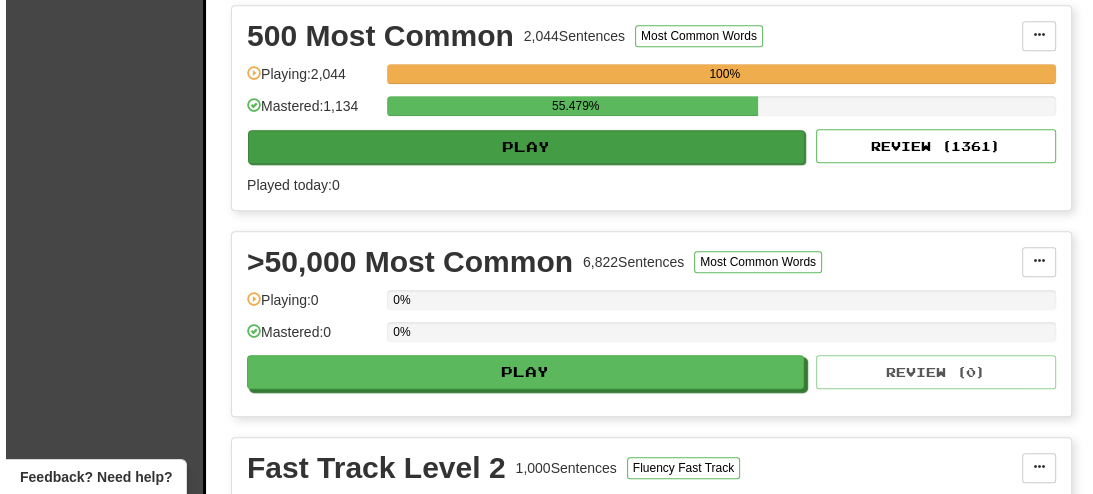 scroll, scrollTop: 924, scrollLeft: 0, axis: vertical 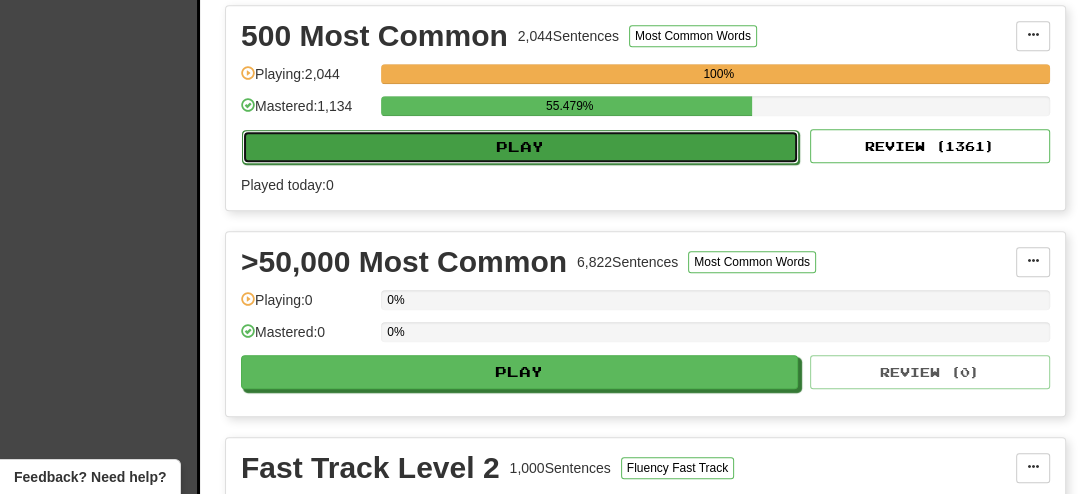 click on "Play" at bounding box center [520, 147] 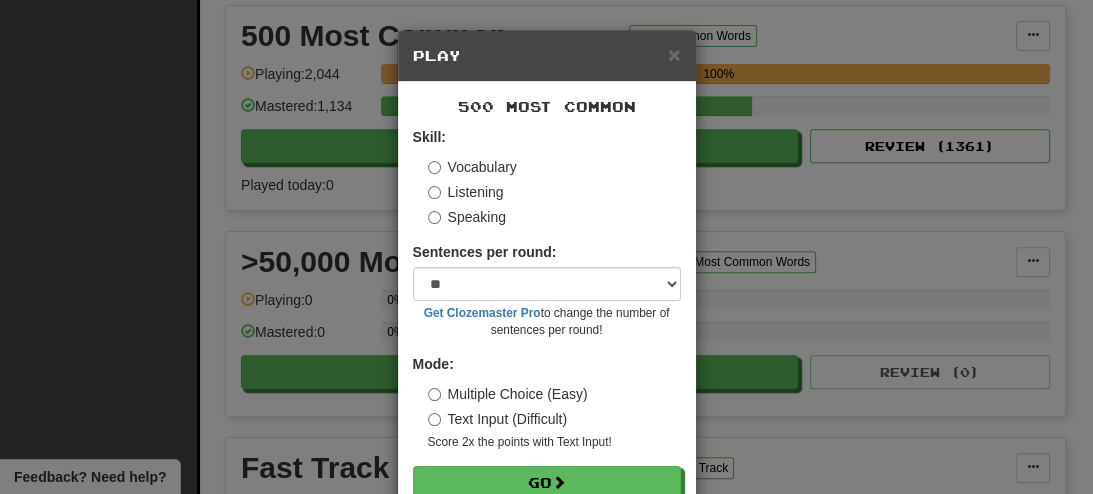 click on "Skill: Vocabulary Listening Speaking Sentences per round: * ** ** ** ** ** *** ******** Get Clozemaster Pro  to change the number of sentences per round! Mode: Multiple Choice (Easy) Text Input (Difficult) Score 2x the points with Text Input ! Go" at bounding box center (547, 313) 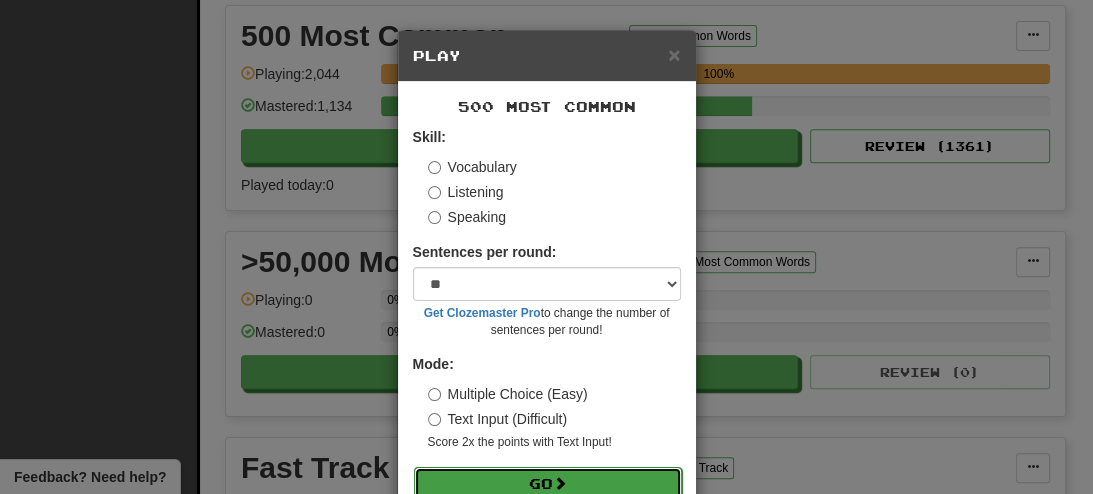 click on "Go" at bounding box center (548, 484) 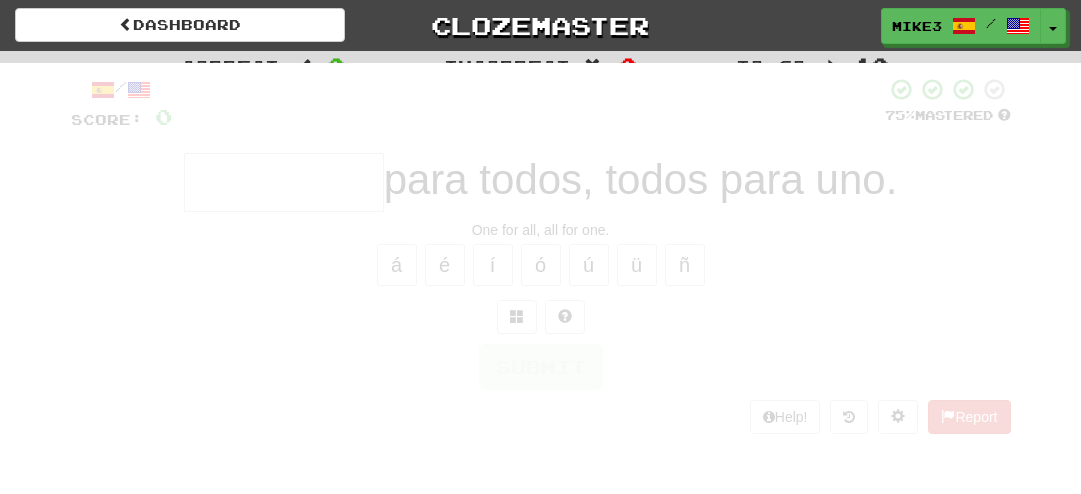 scroll, scrollTop: 0, scrollLeft: 0, axis: both 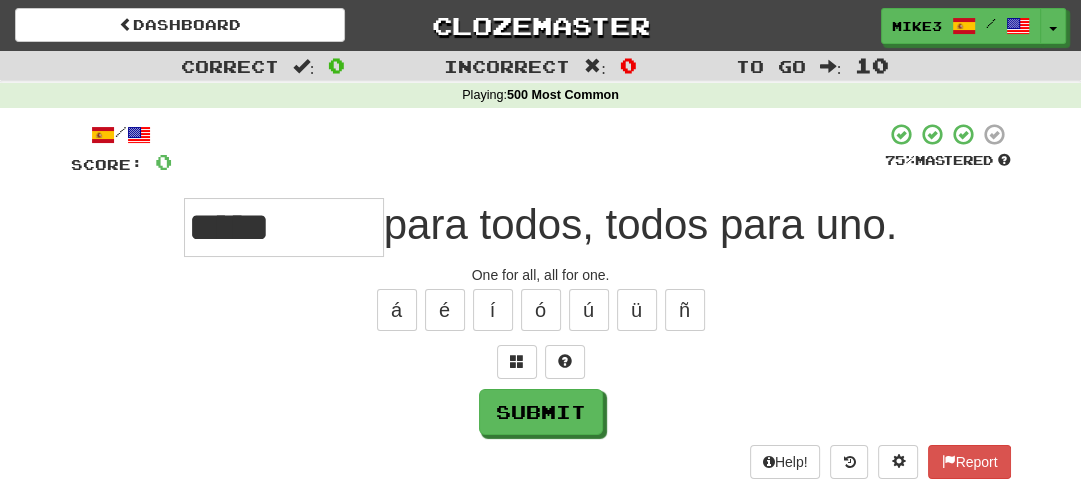 type on "***" 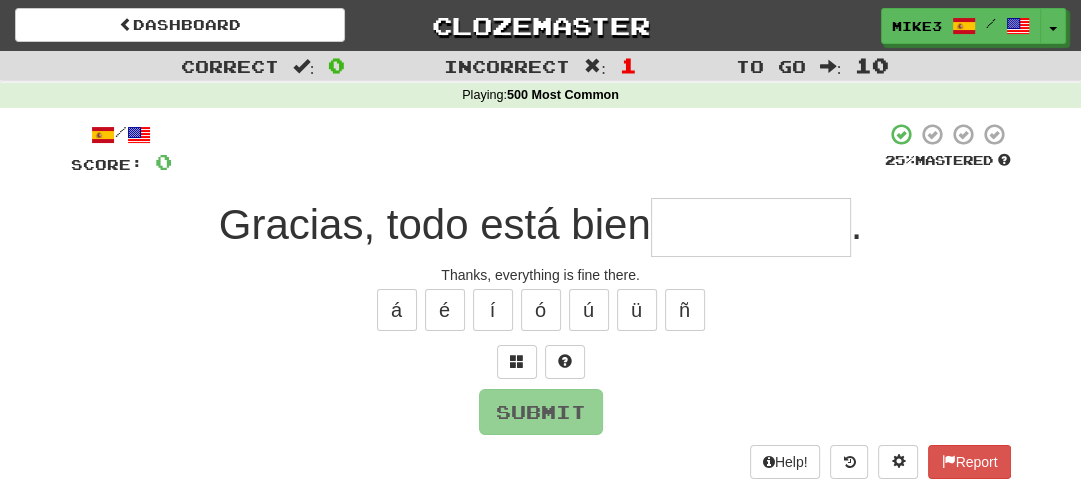 type on "*" 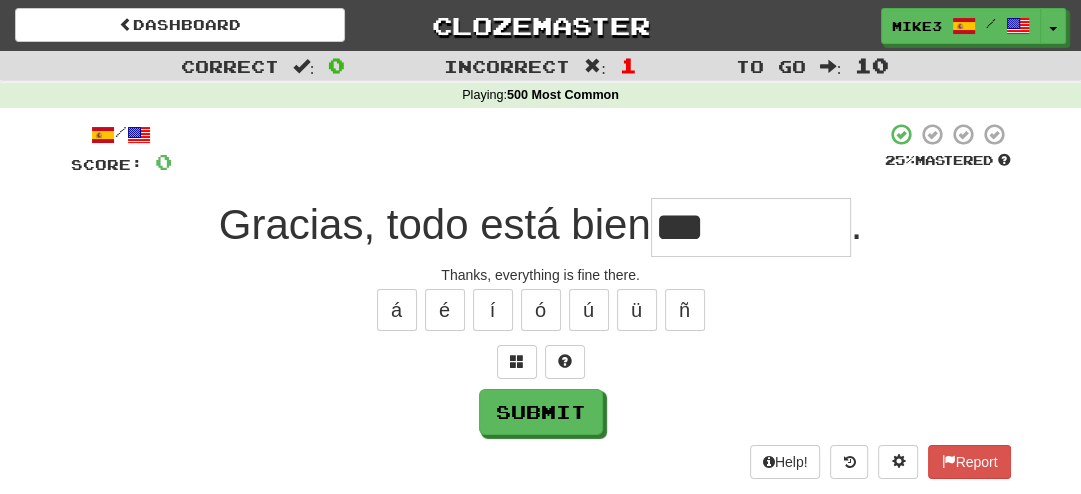 type on "****" 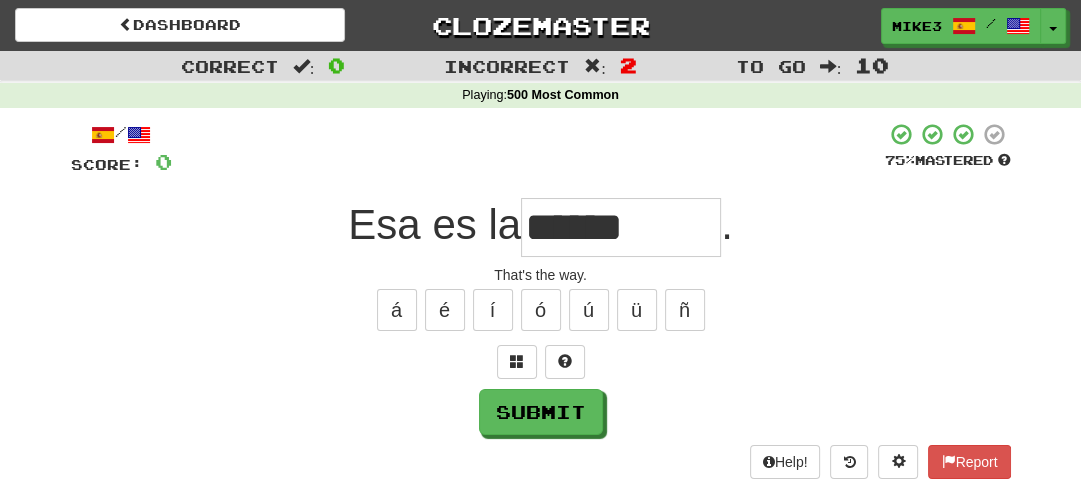type on "*****" 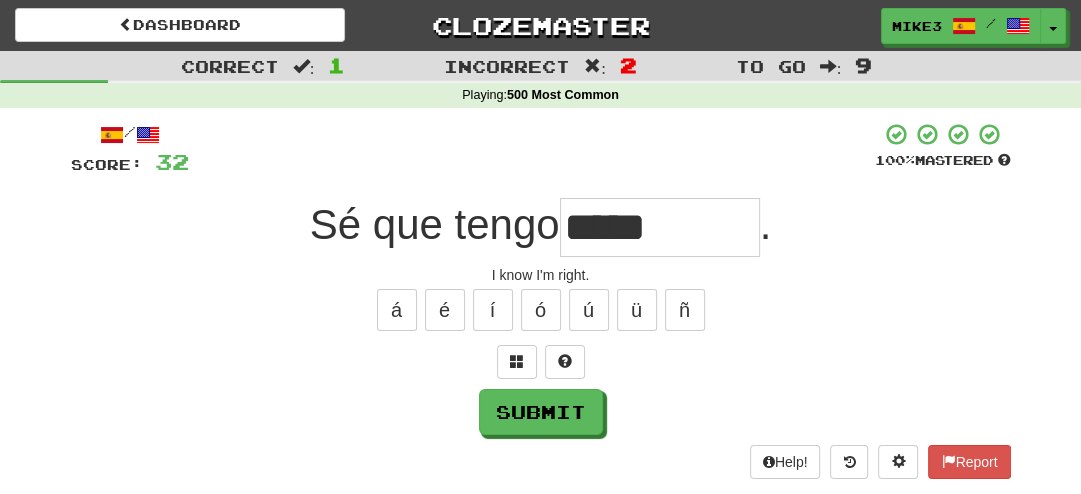 type on "*****" 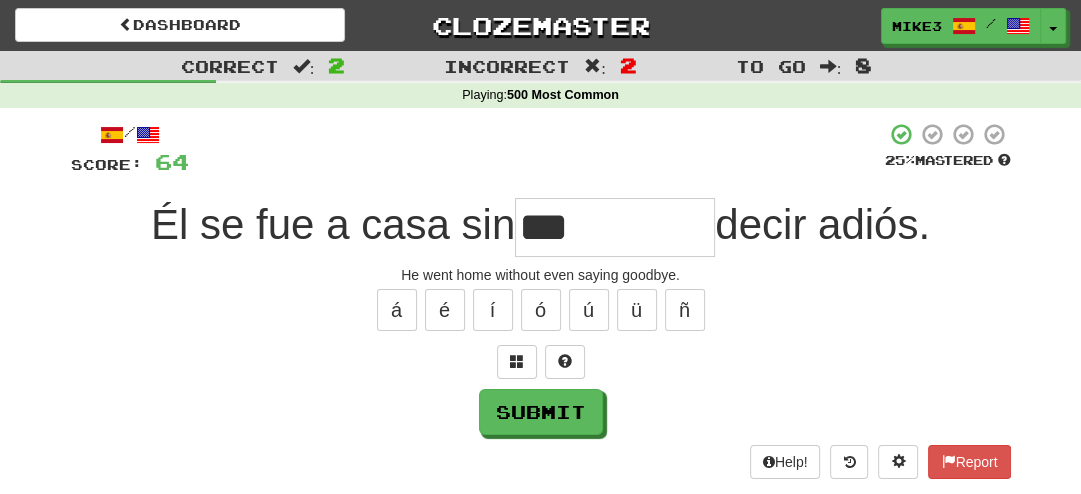type on "********" 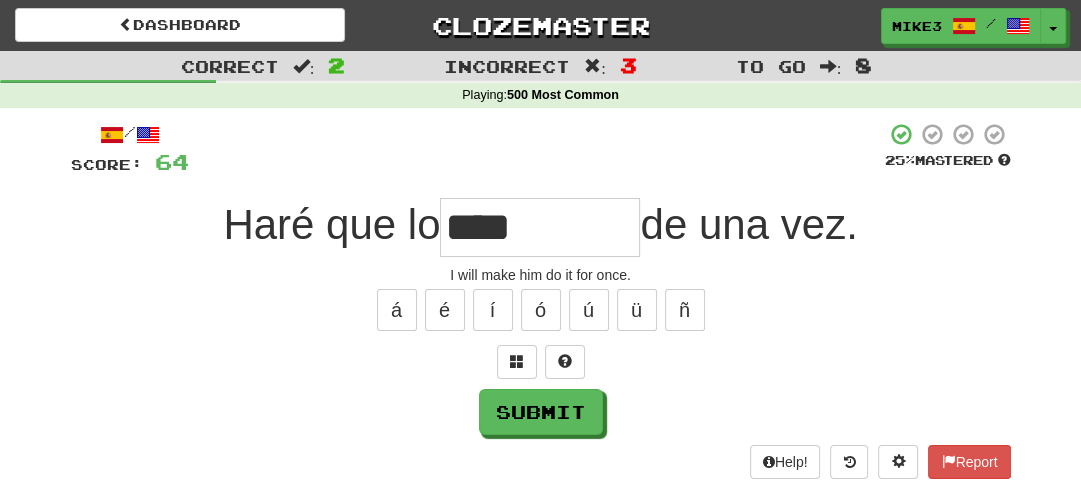 type on "****" 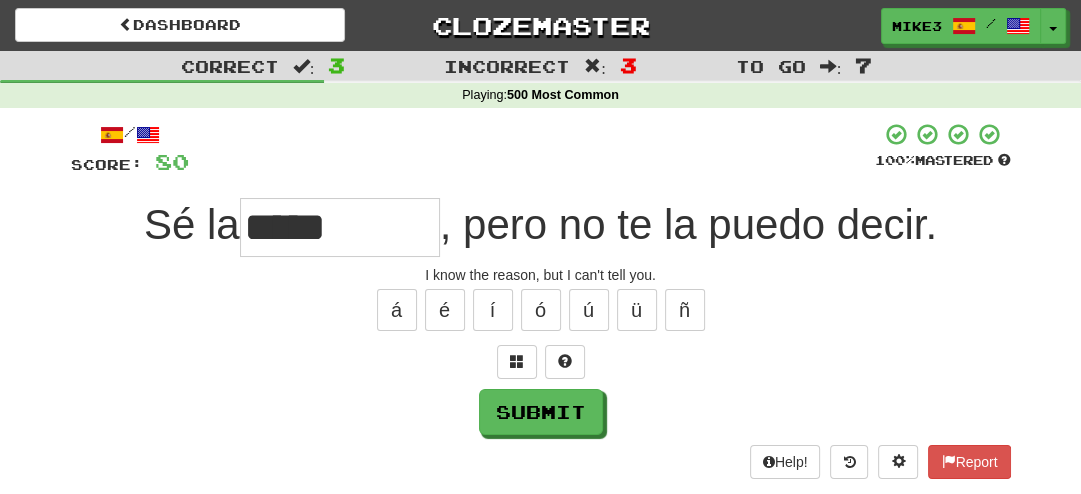 type on "*****" 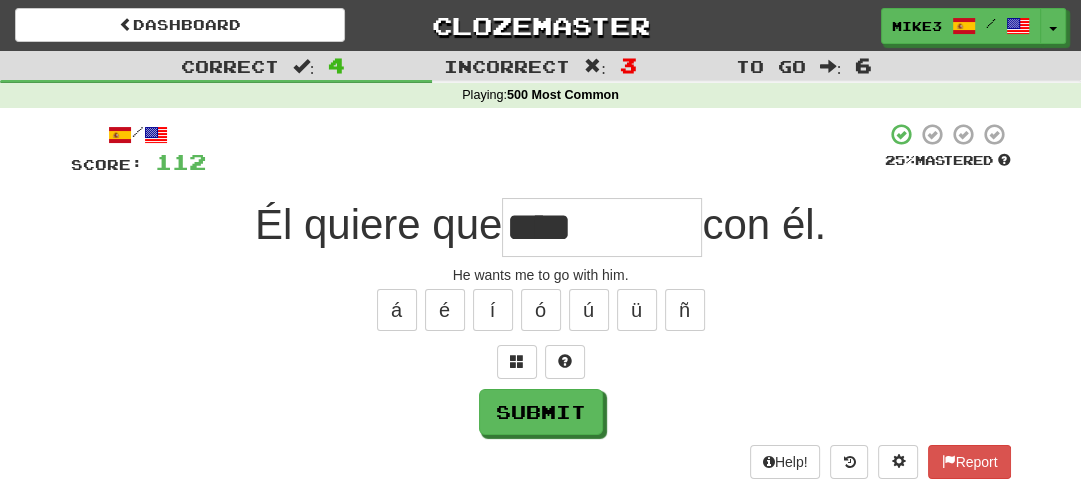 type on "****" 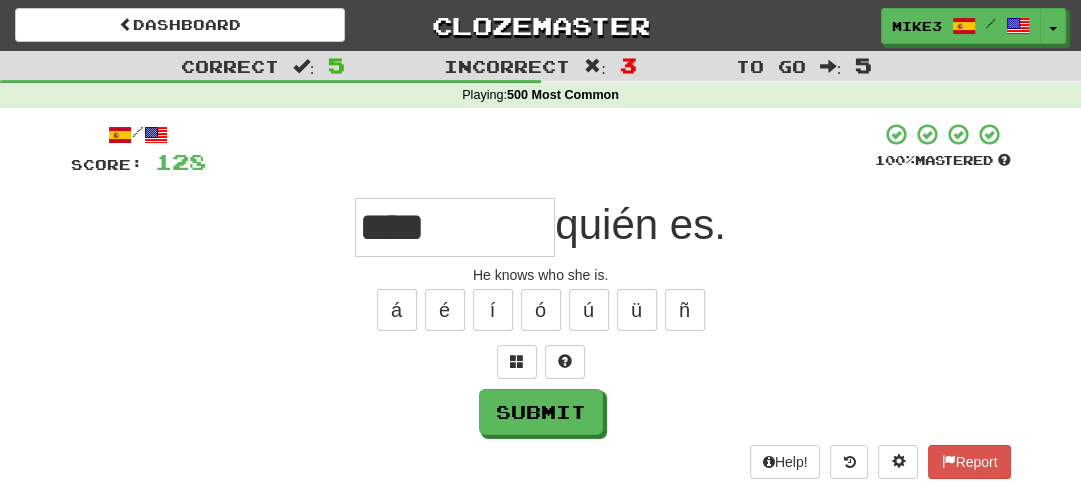 type on "****" 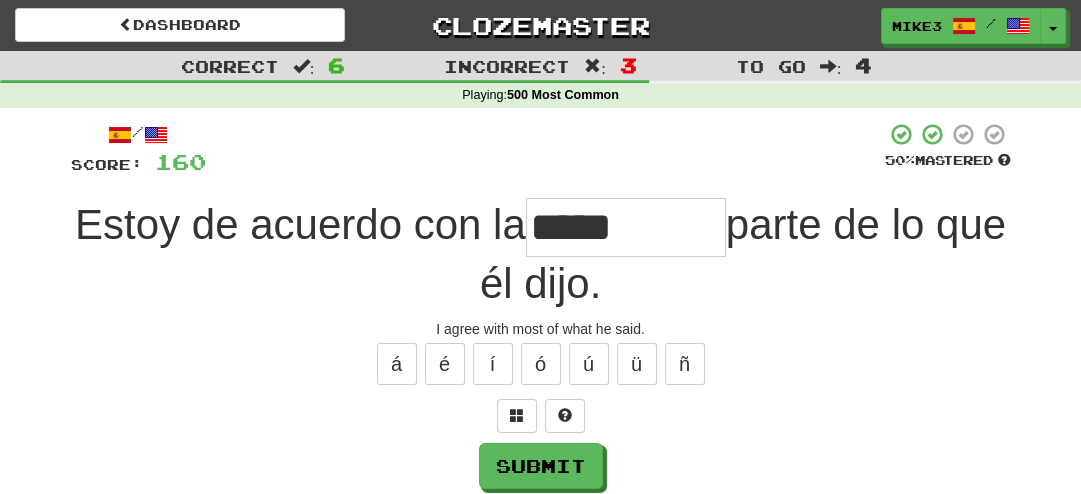type on "*****" 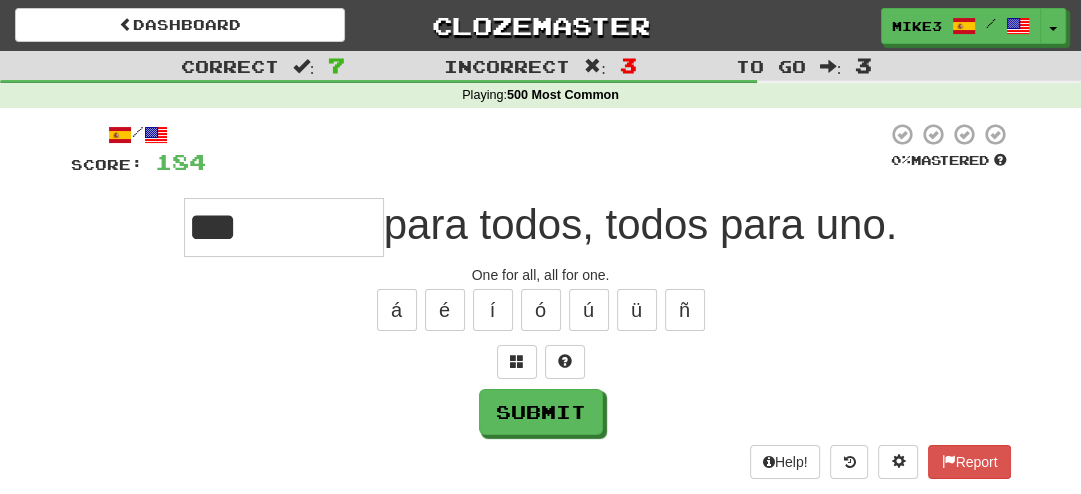 type on "***" 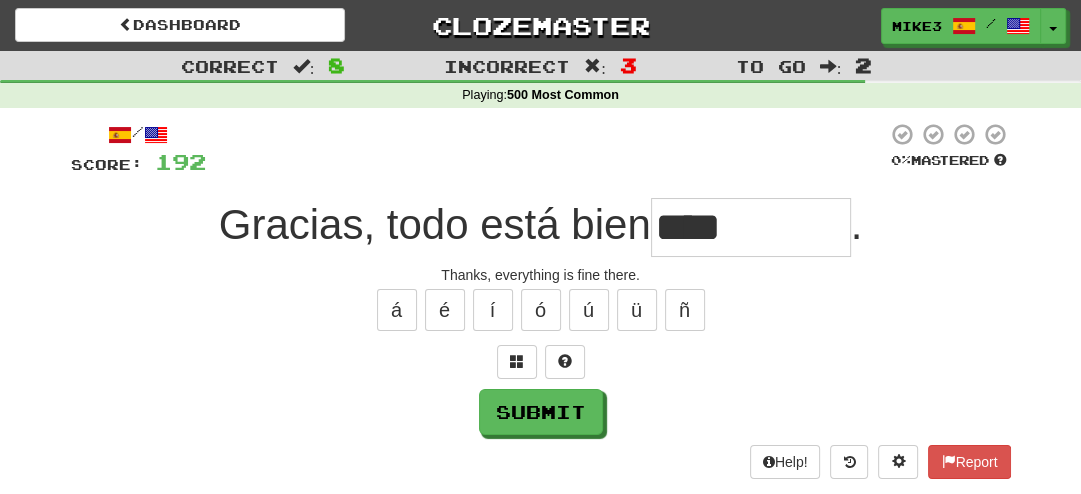 type on "****" 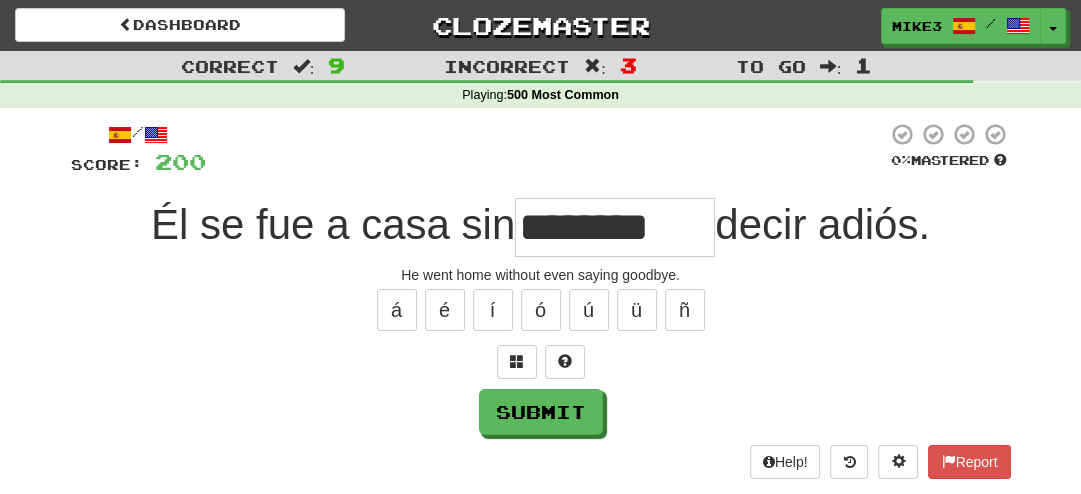 type on "********" 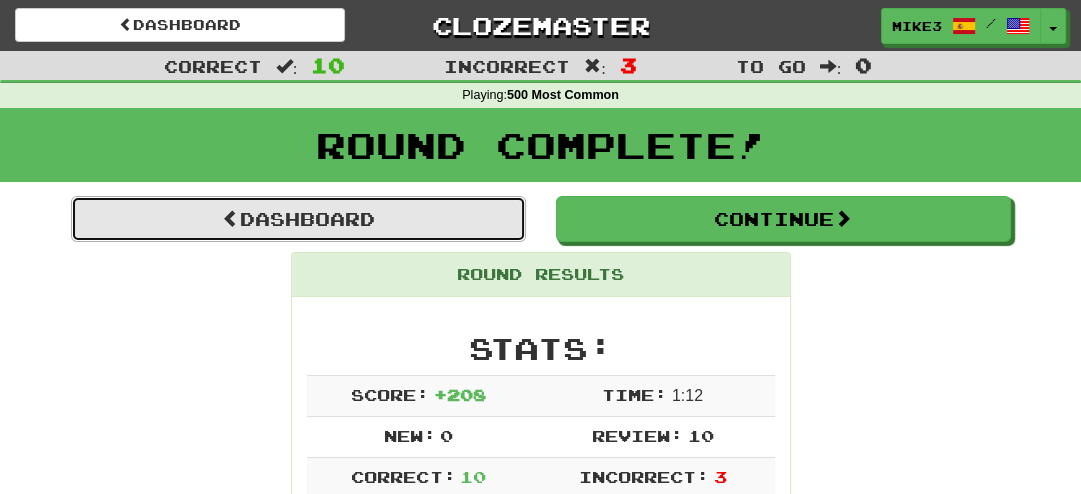 click on "Dashboard" at bounding box center (298, 219) 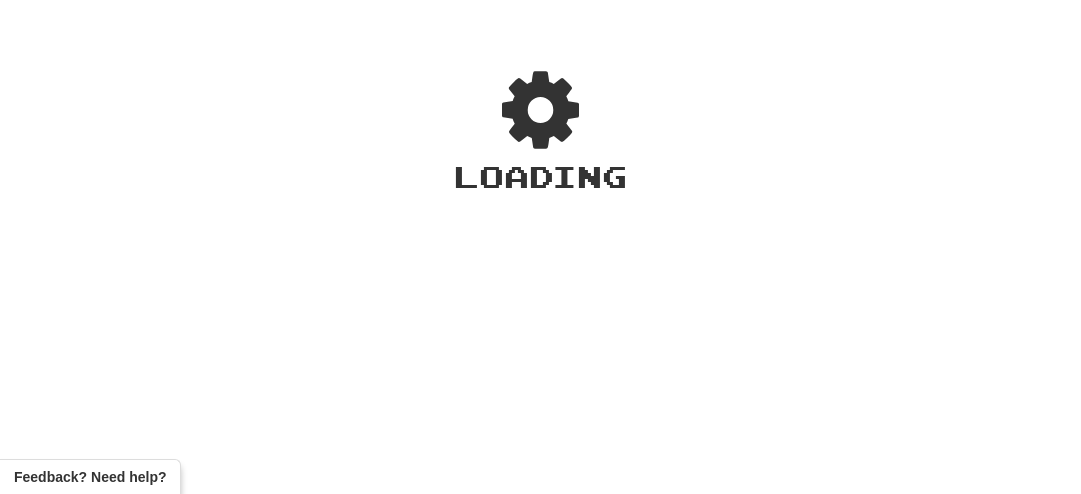 scroll, scrollTop: 0, scrollLeft: 0, axis: both 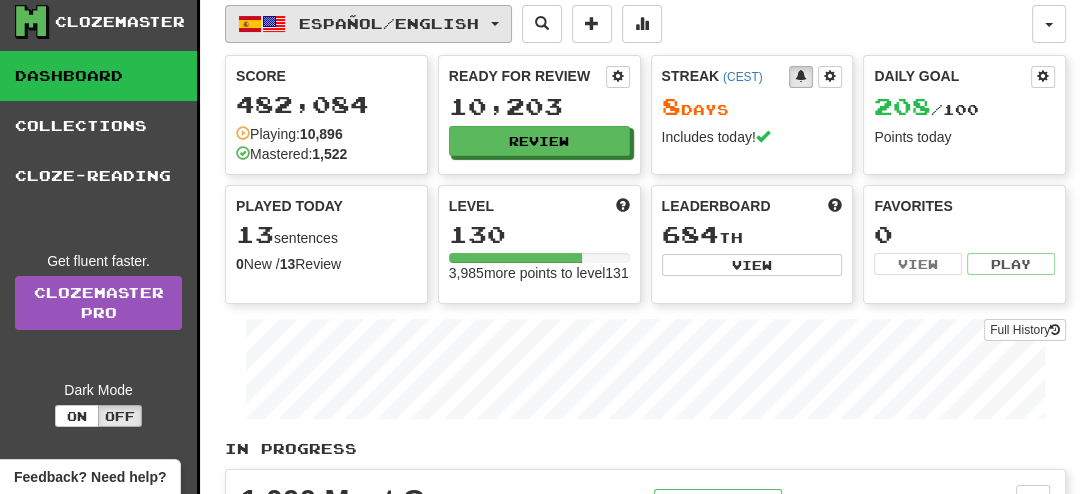 click on "Español  /  English" at bounding box center (389, 23) 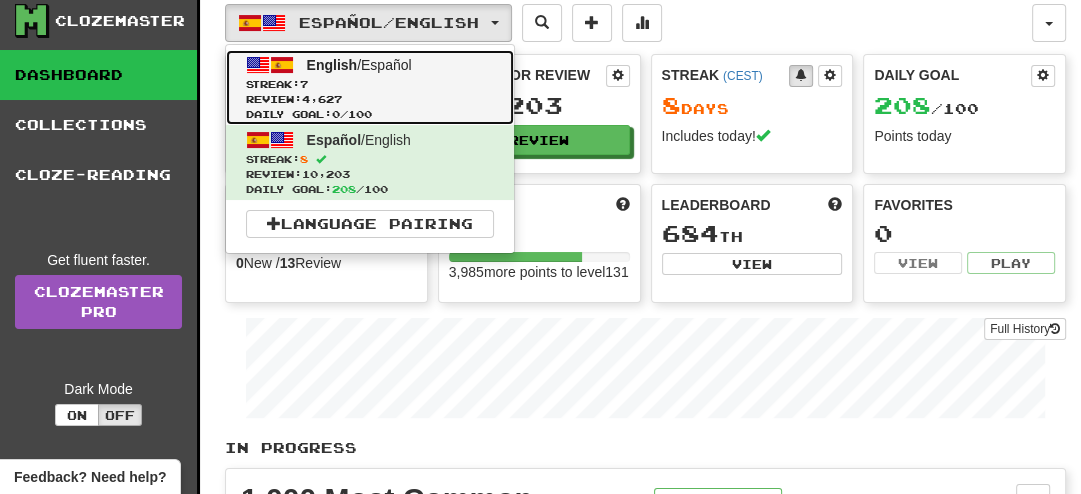 click on "English  /  Español Streak:  7   Review:  4,627 Daily Goal:  0  /  100" at bounding box center [370, 87] 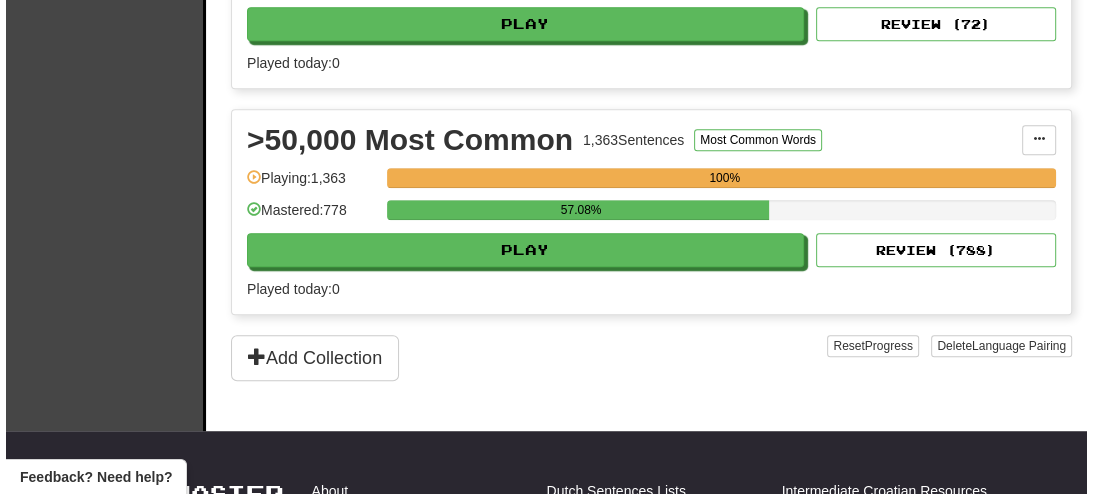 scroll, scrollTop: 837, scrollLeft: 0, axis: vertical 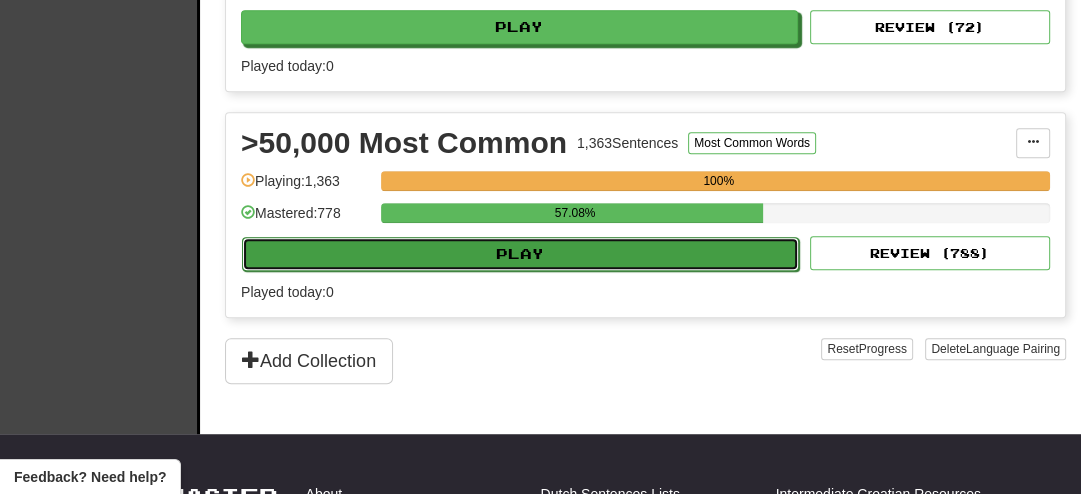 click on "Play" at bounding box center (520, 254) 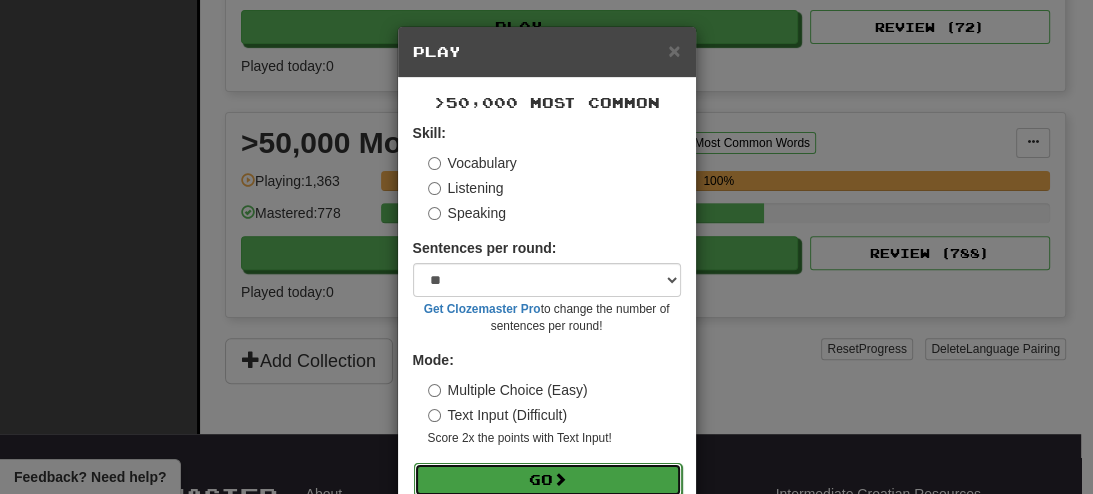 click on "Go" at bounding box center [548, 480] 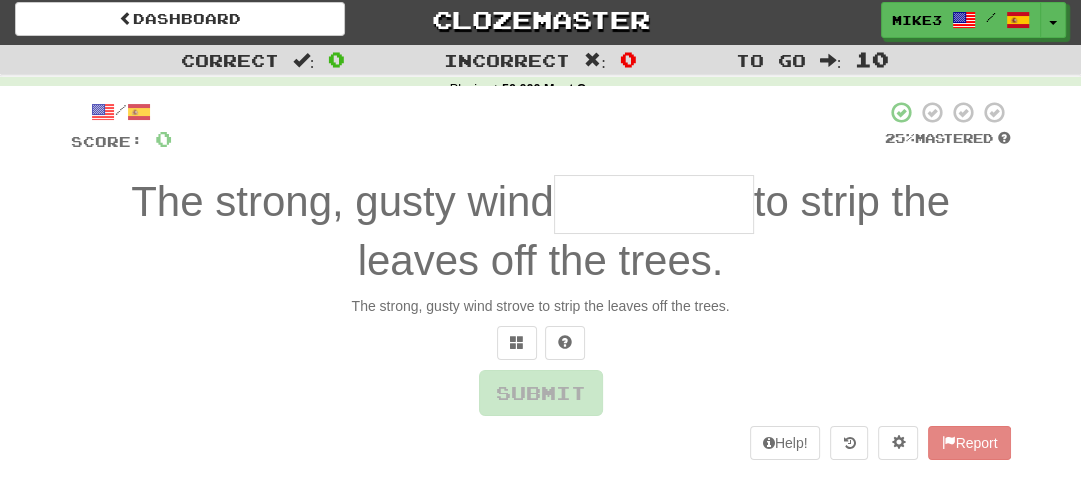 scroll, scrollTop: 7, scrollLeft: 0, axis: vertical 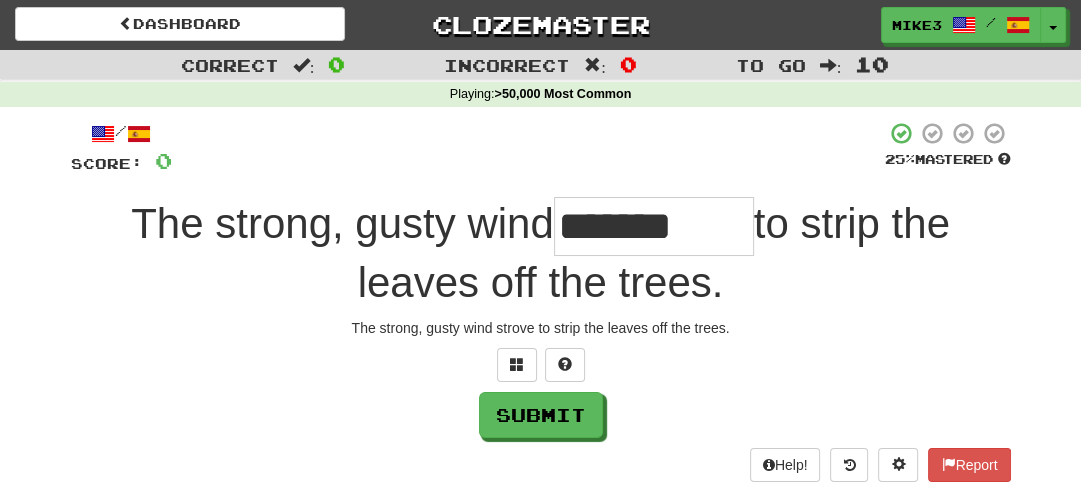 type on "*******" 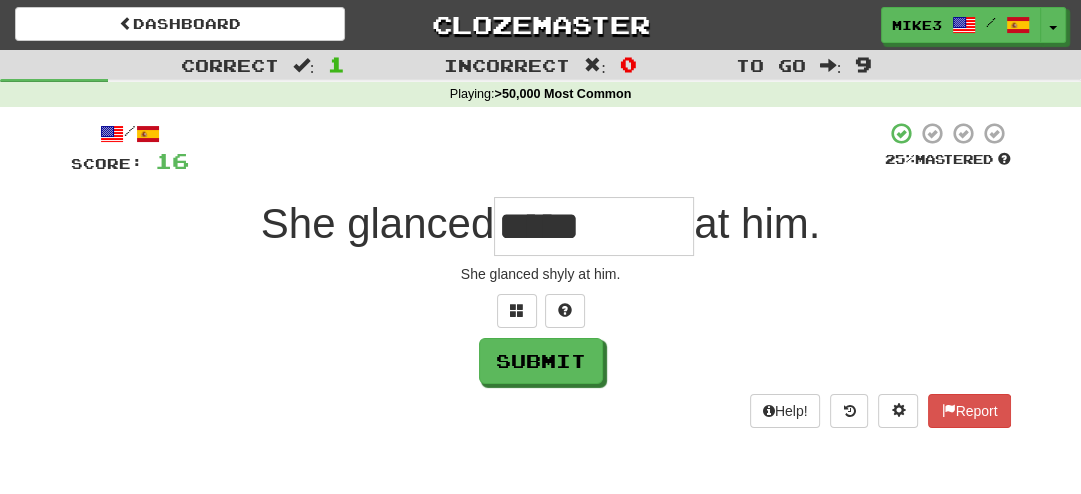 type on "*****" 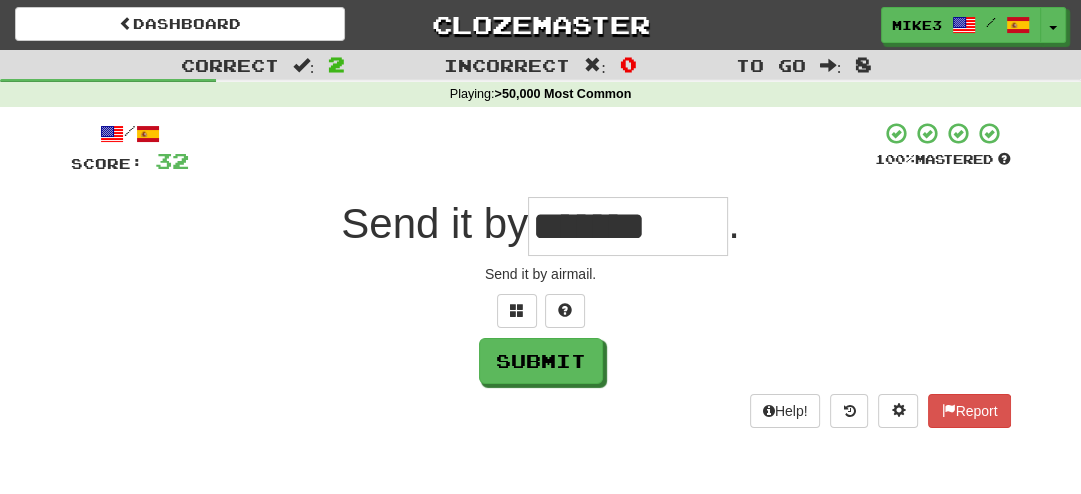 type on "*******" 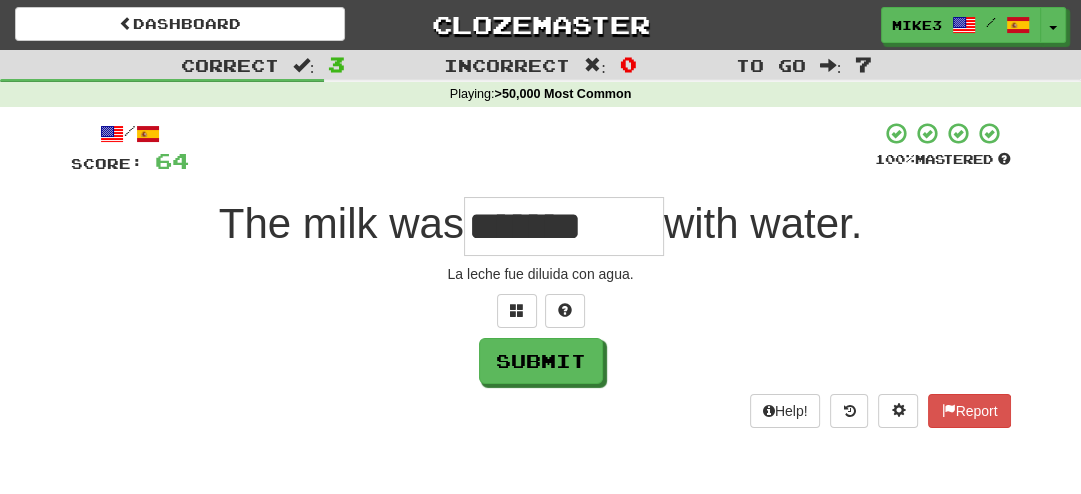 type on "*******" 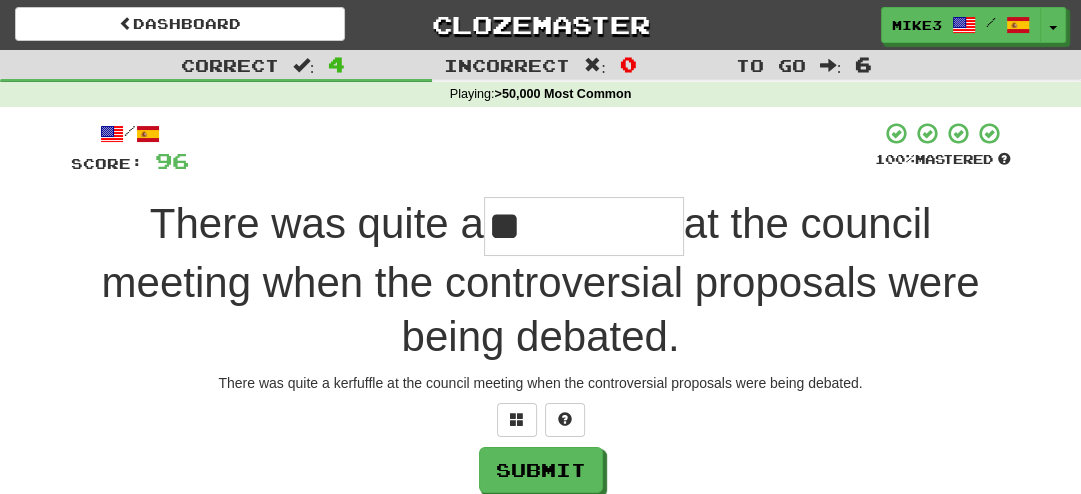 type on "*" 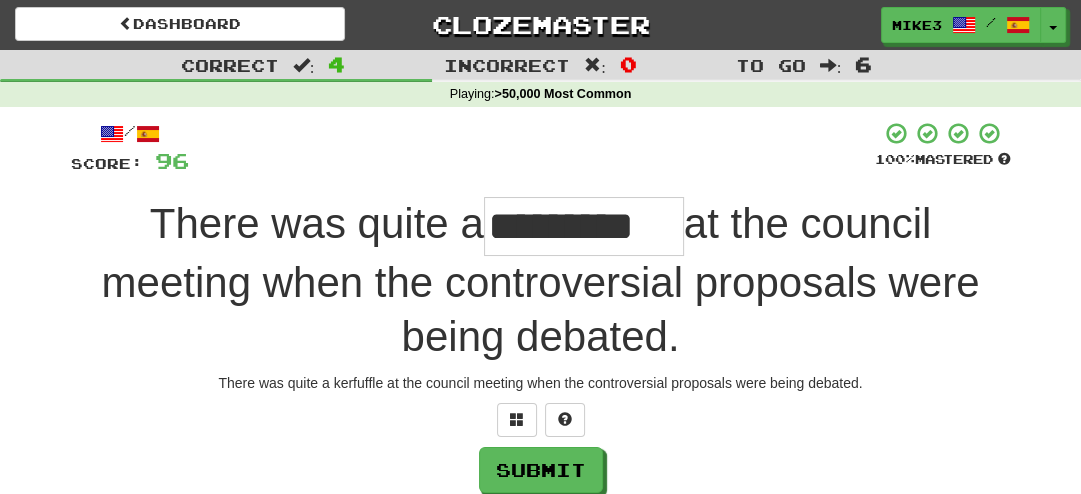 type on "*********" 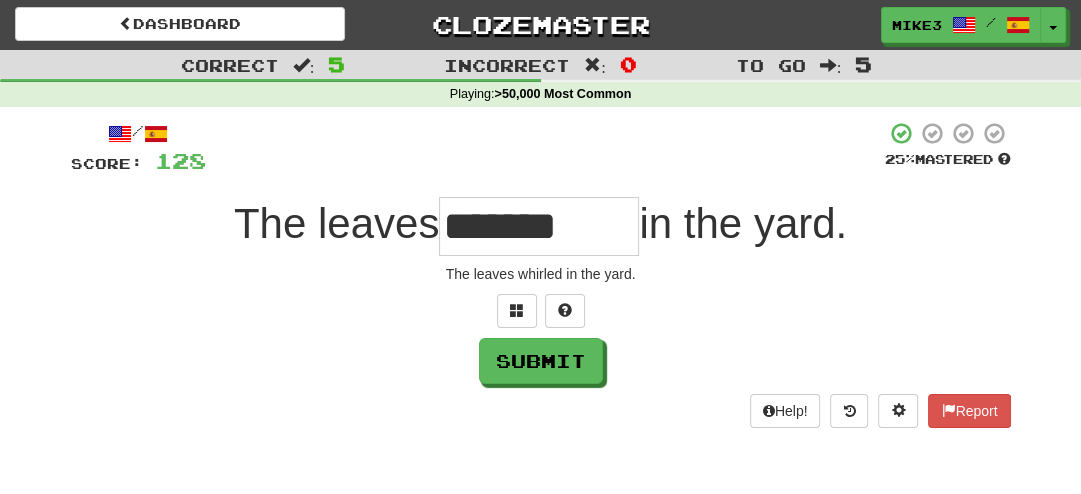 type on "*******" 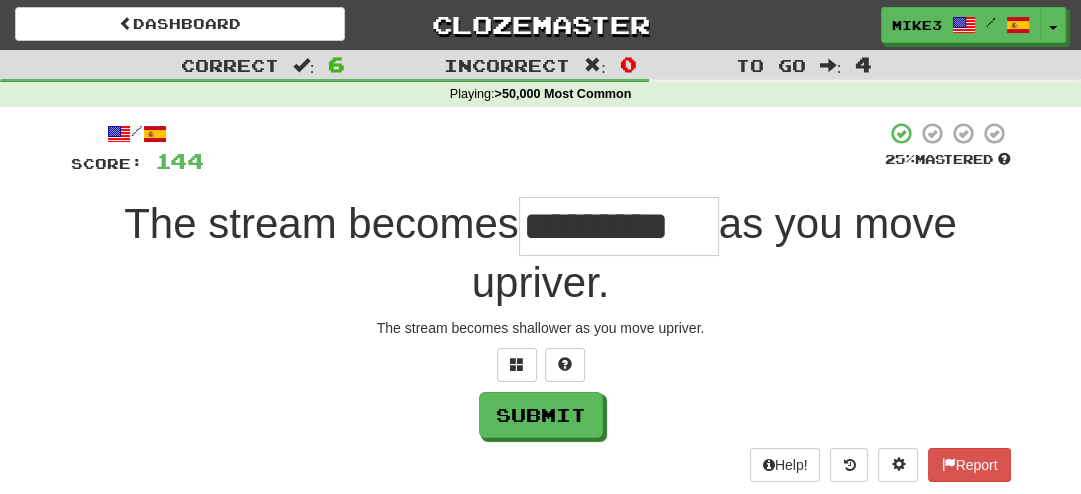 type on "*********" 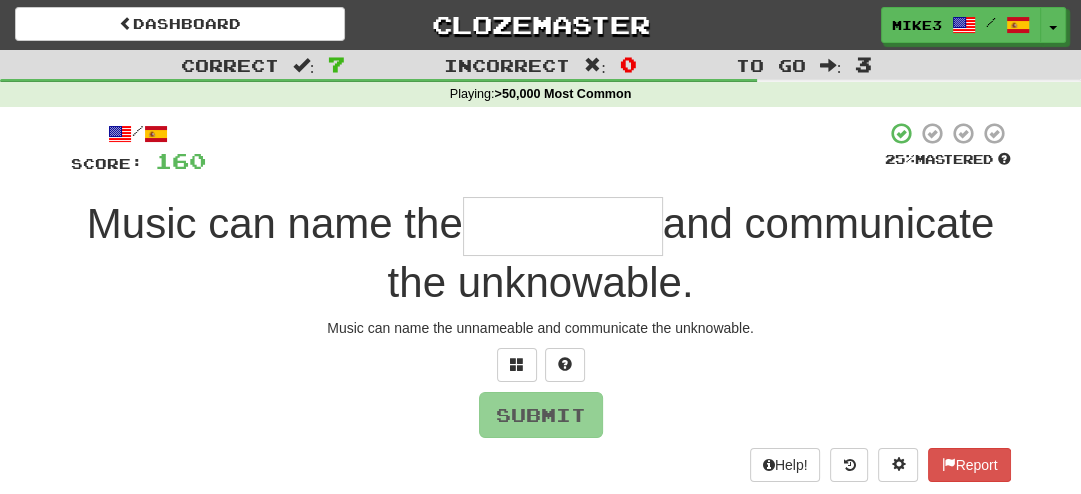 type on "*" 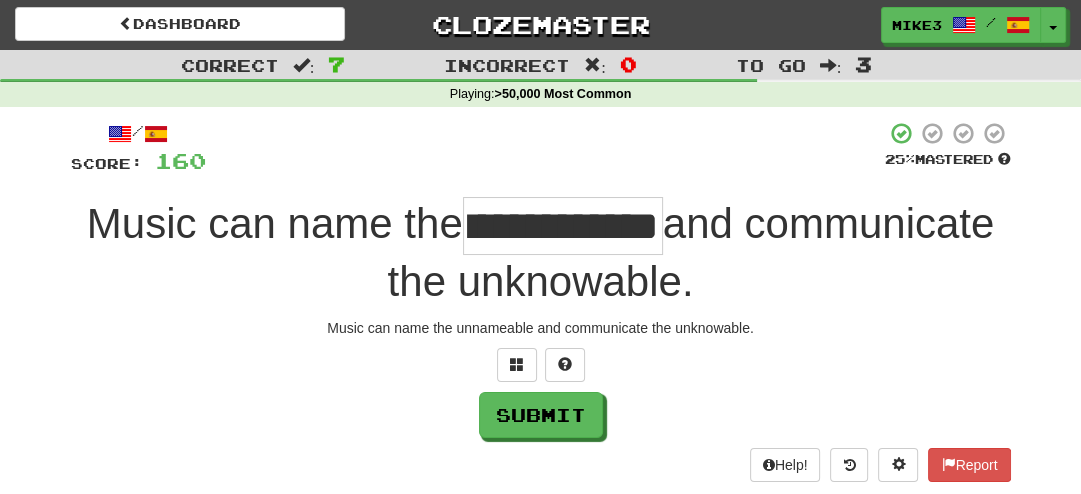 scroll, scrollTop: 0, scrollLeft: 68, axis: horizontal 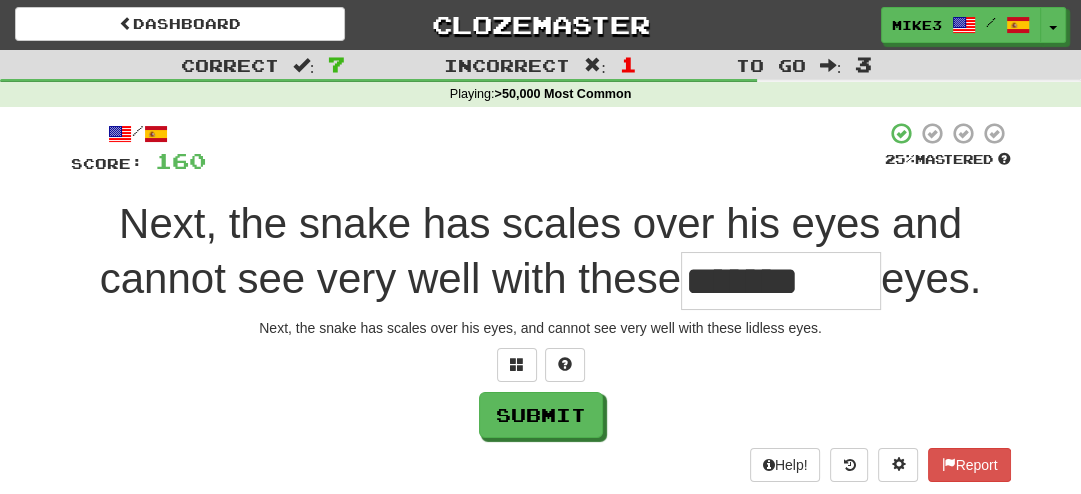 type on "*******" 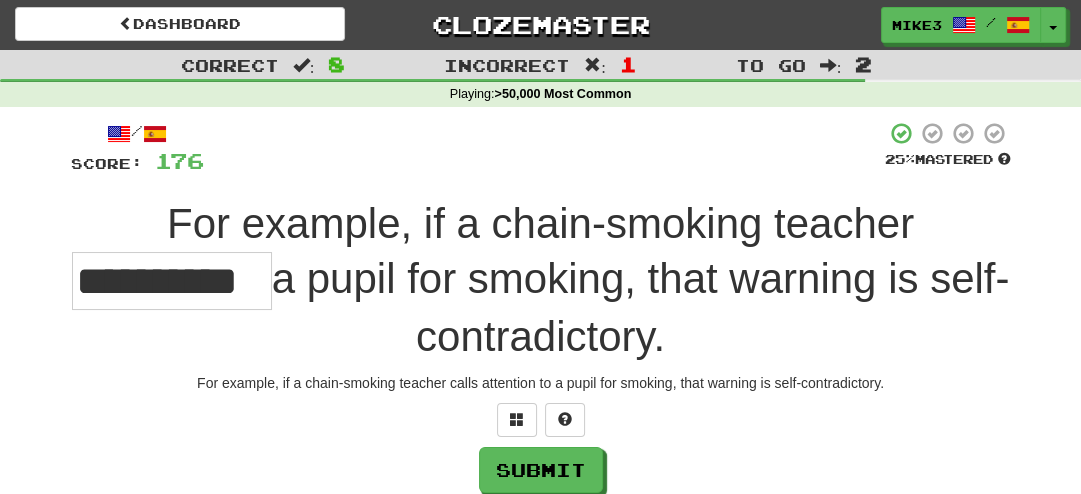 scroll, scrollTop: 0, scrollLeft: 17, axis: horizontal 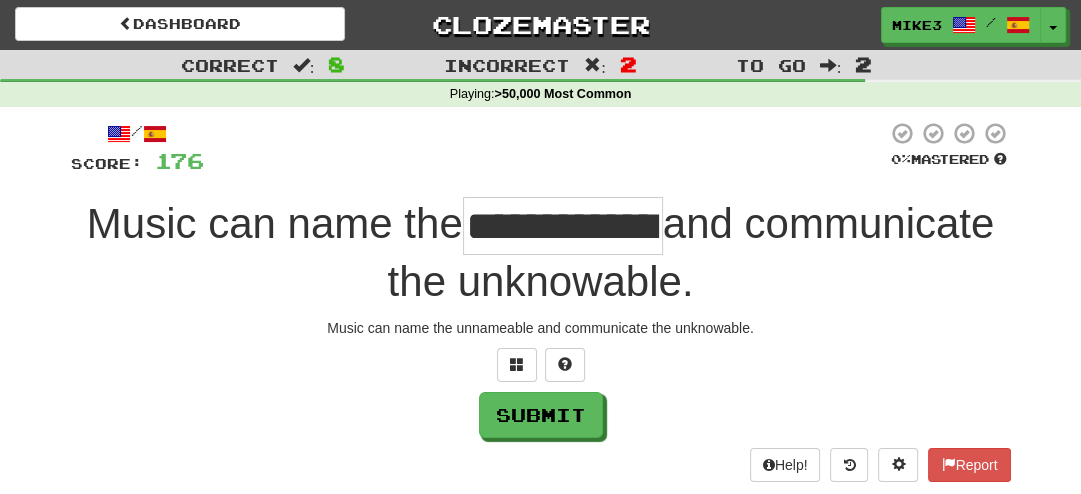type on "**********" 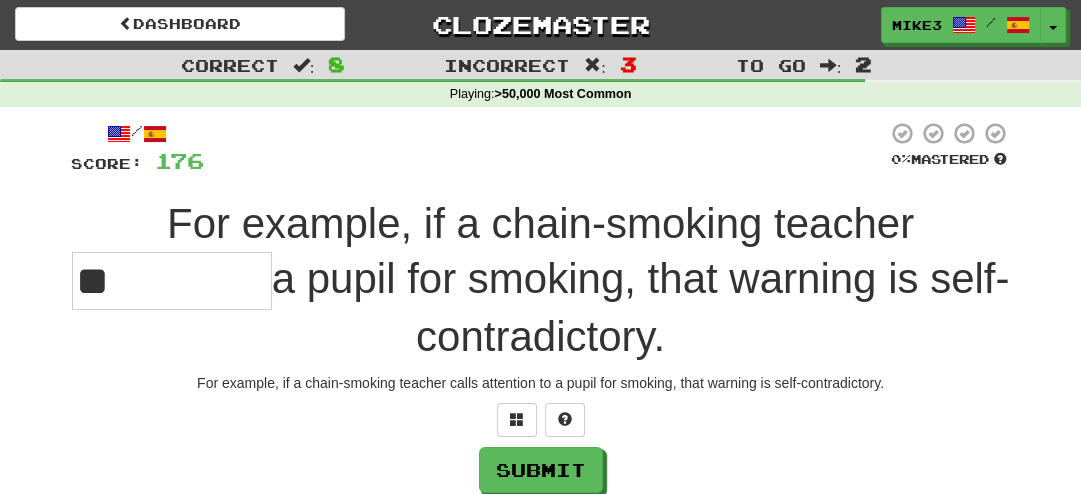 type on "*" 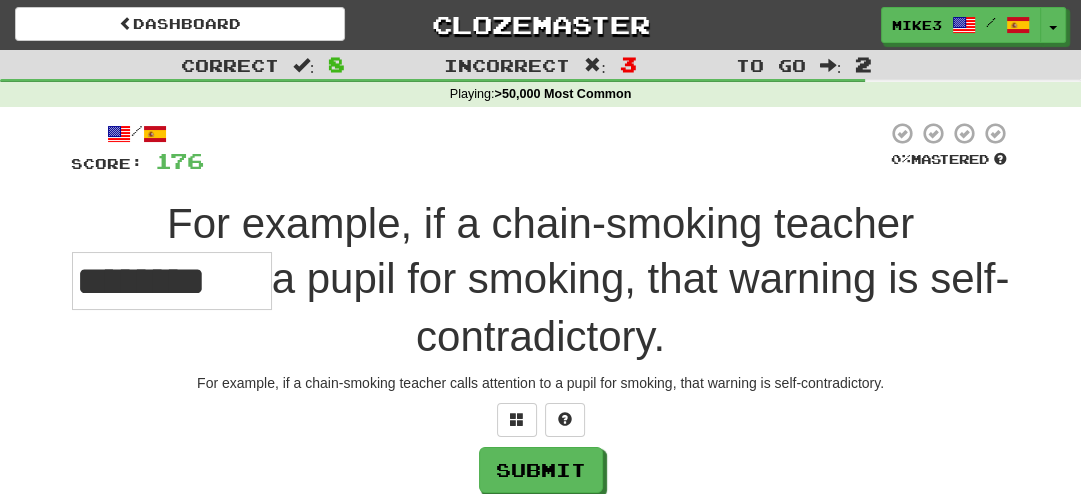 type on "********" 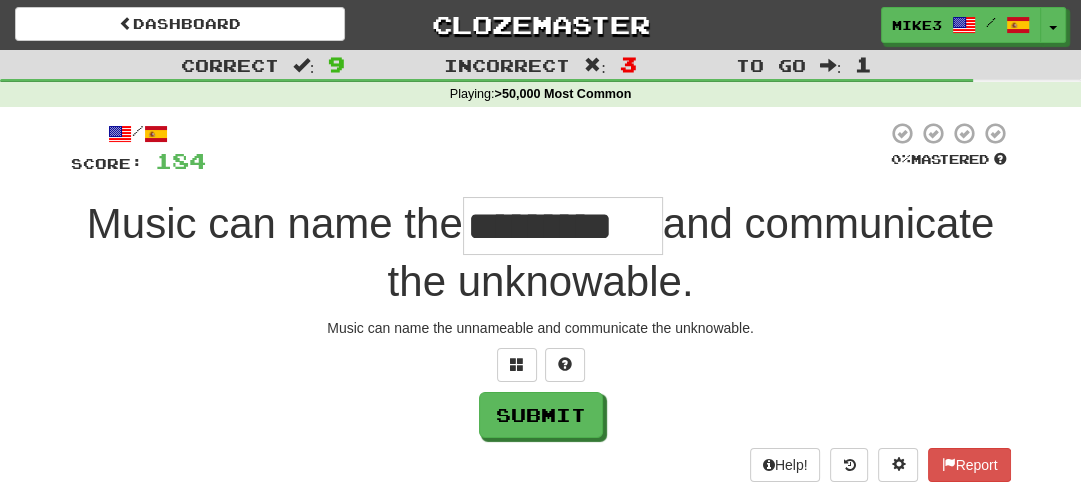 scroll, scrollTop: 0, scrollLeft: 15, axis: horizontal 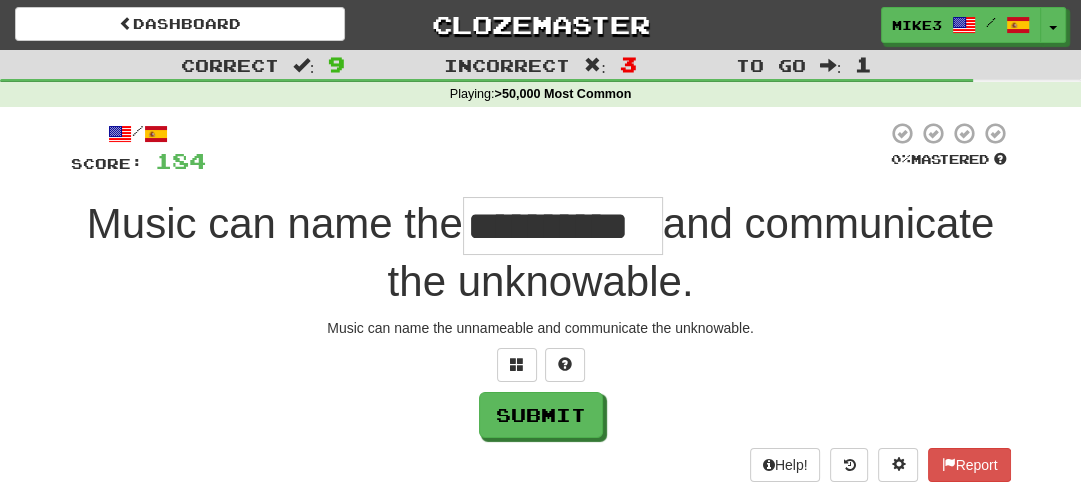 type on "**********" 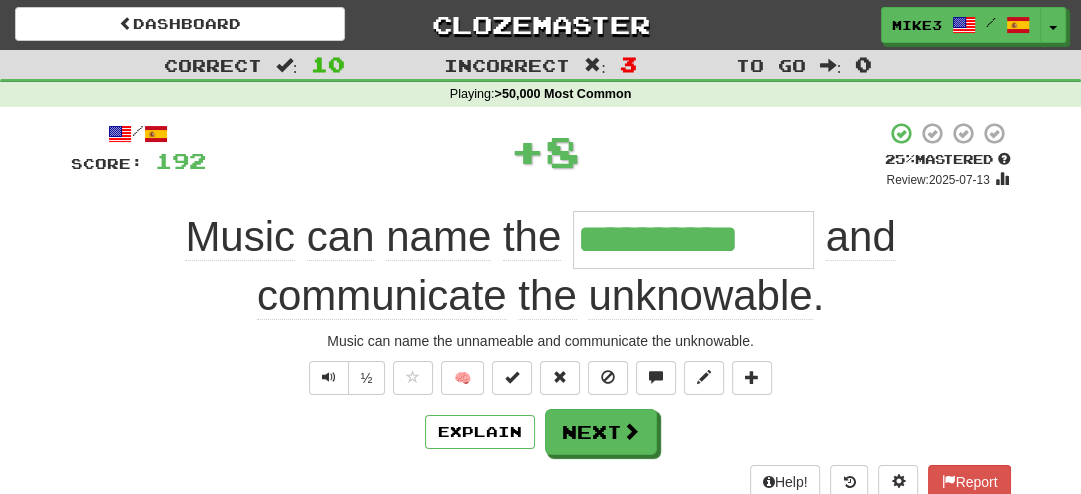 scroll, scrollTop: 0, scrollLeft: 0, axis: both 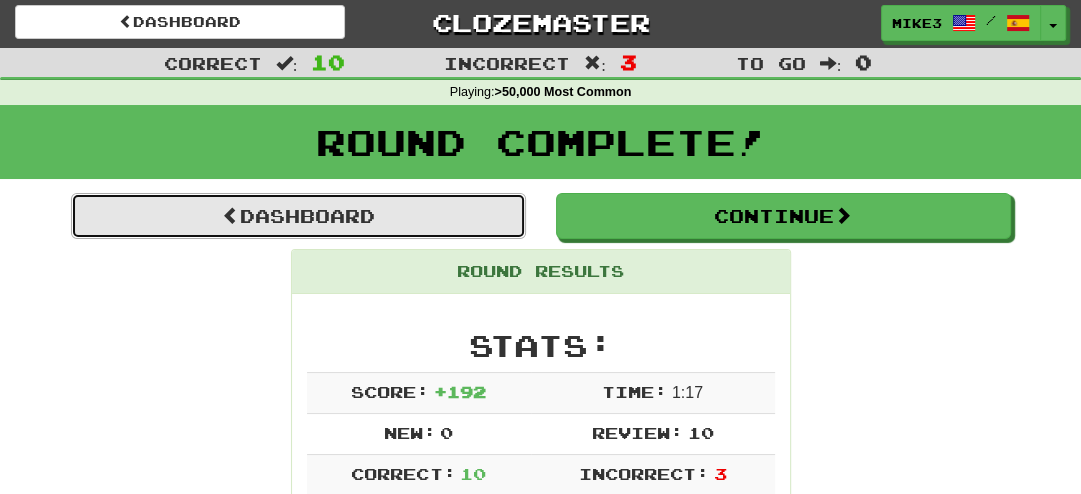 click on "Dashboard" at bounding box center [298, 216] 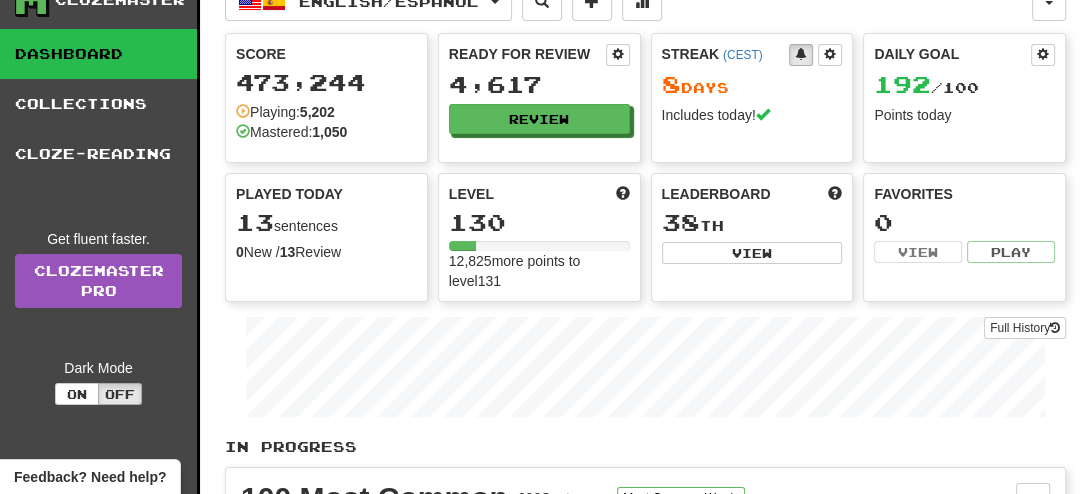 scroll, scrollTop: 0, scrollLeft: 0, axis: both 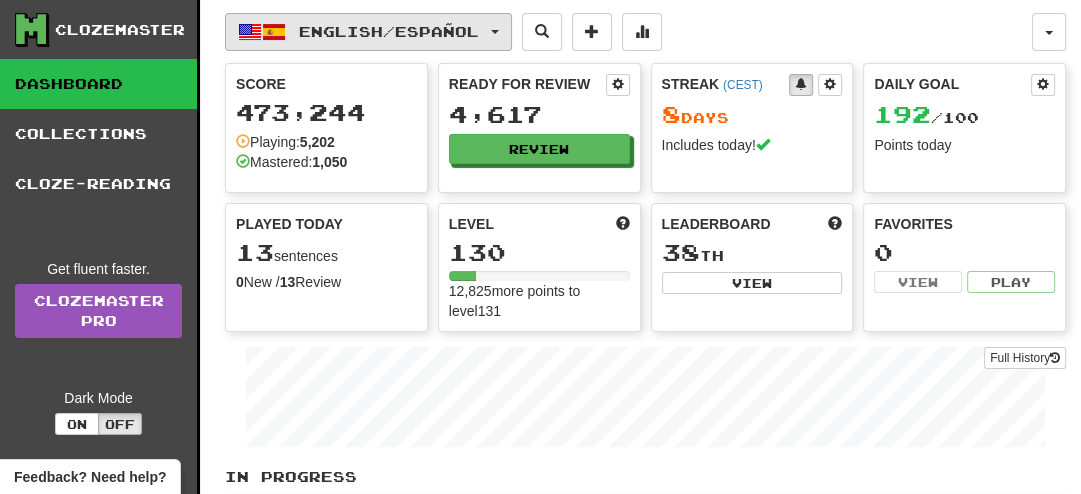 click on "English  /  Español" at bounding box center [389, 31] 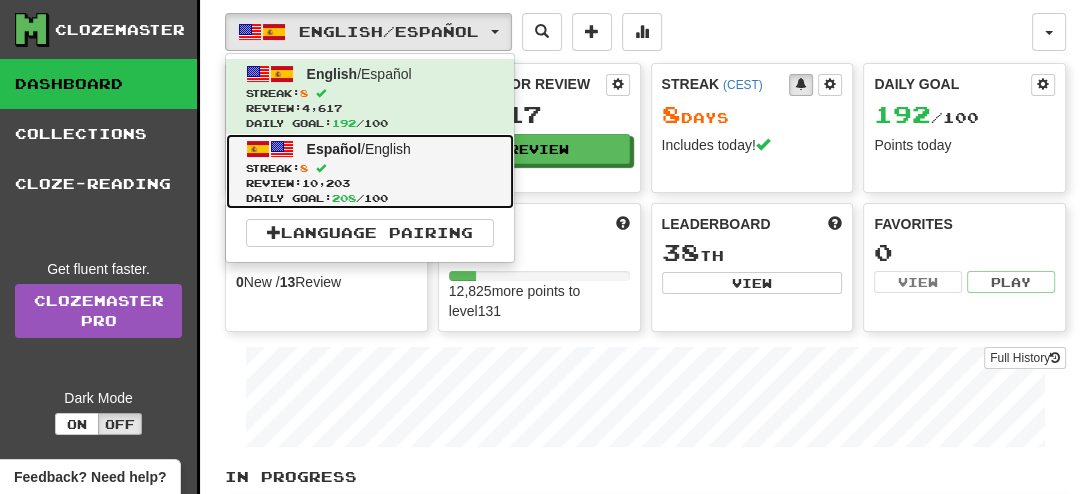 click on "Streak:  8" at bounding box center [370, 168] 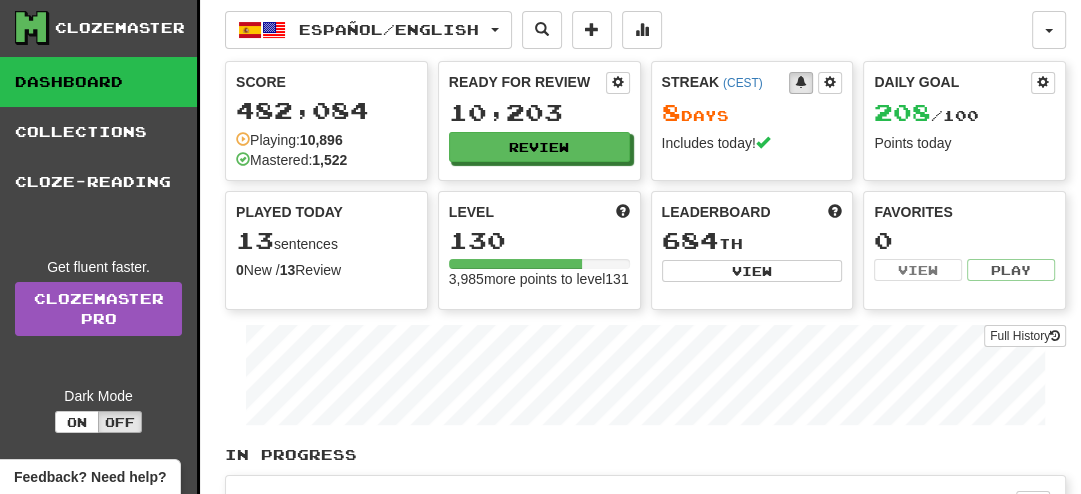 scroll, scrollTop: 3, scrollLeft: 0, axis: vertical 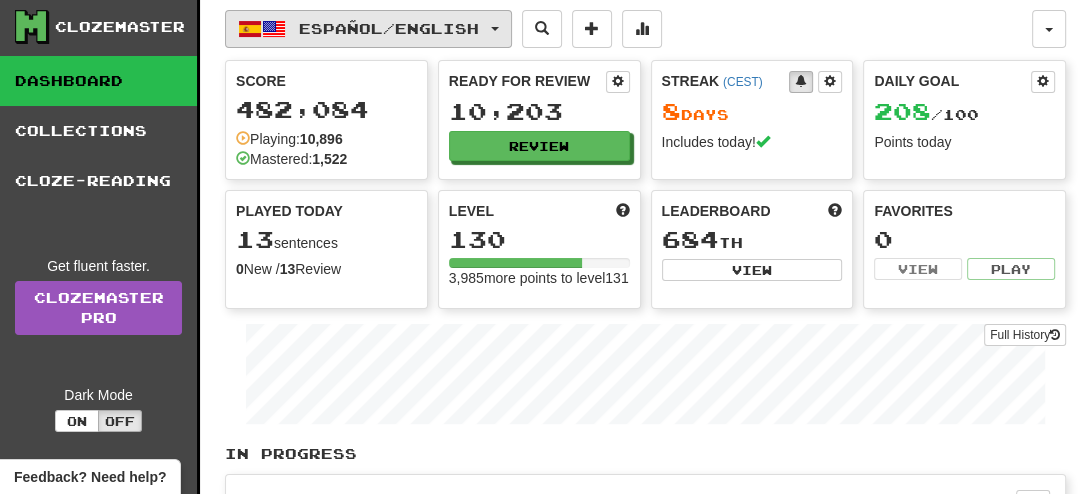 click on "Español  /  English" at bounding box center [389, 28] 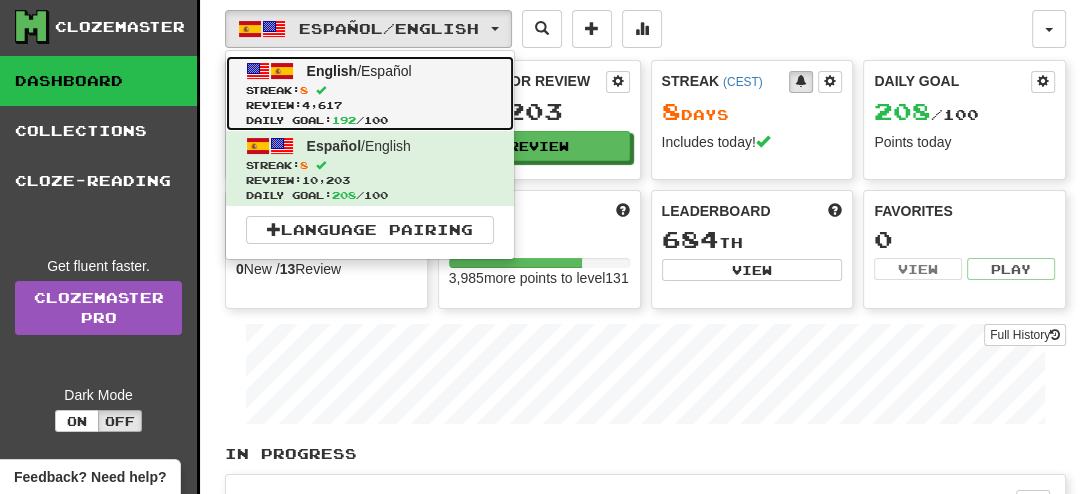 click on "English" at bounding box center (332, 71) 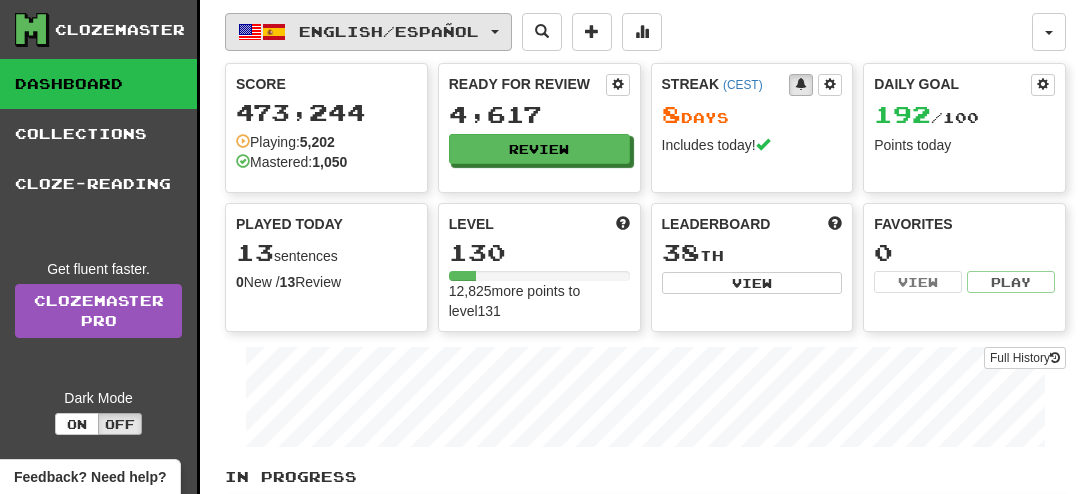 scroll, scrollTop: 0, scrollLeft: 0, axis: both 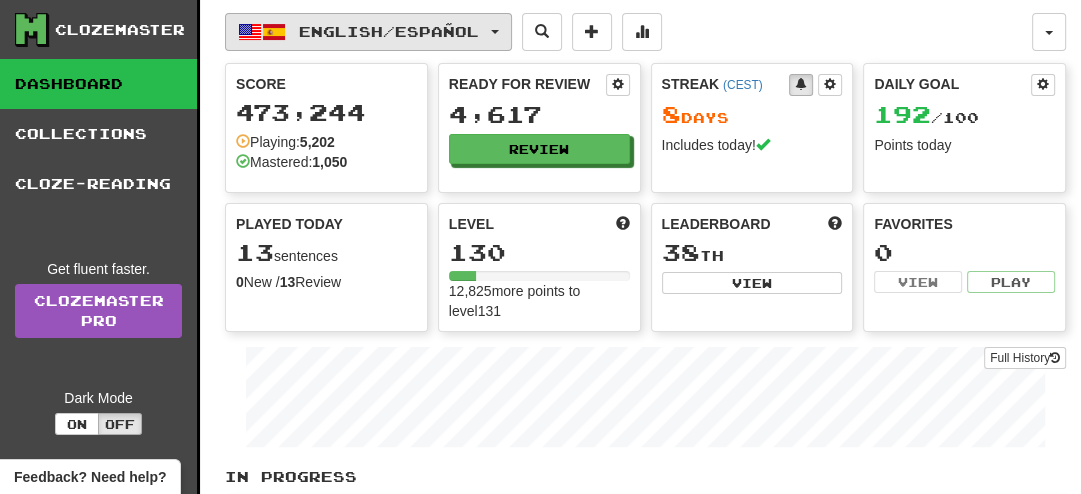 click on "English  /  Español" at bounding box center [389, 31] 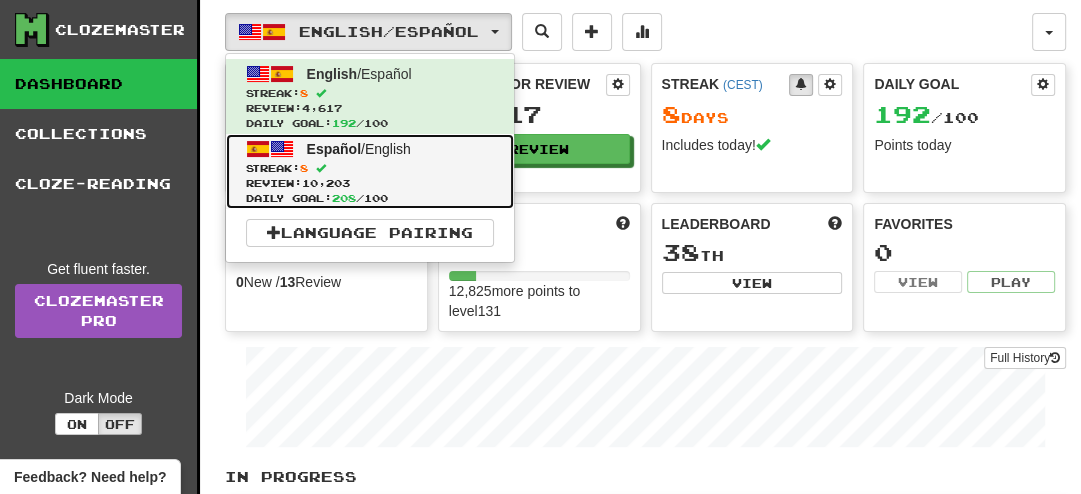 click on "Review:  10,203" at bounding box center (370, 183) 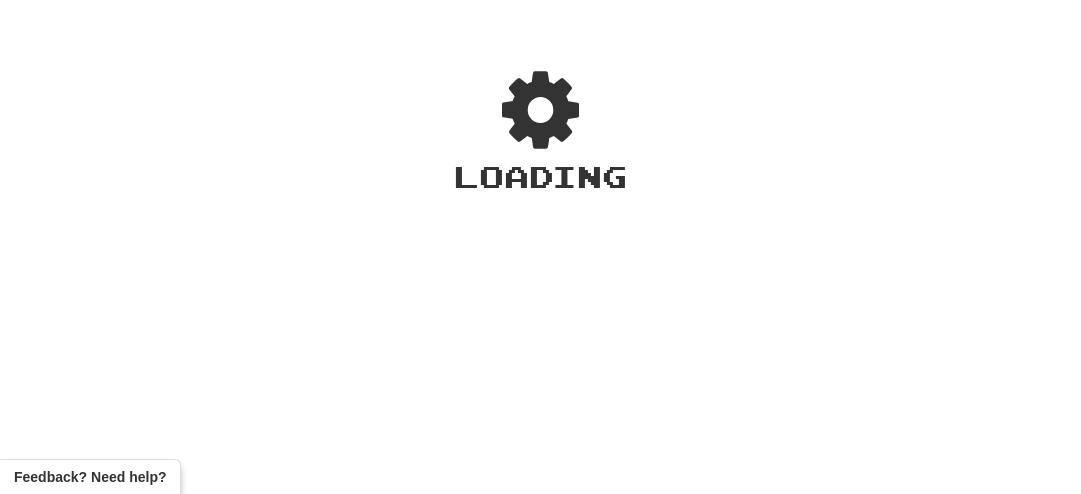 scroll, scrollTop: 0, scrollLeft: 0, axis: both 